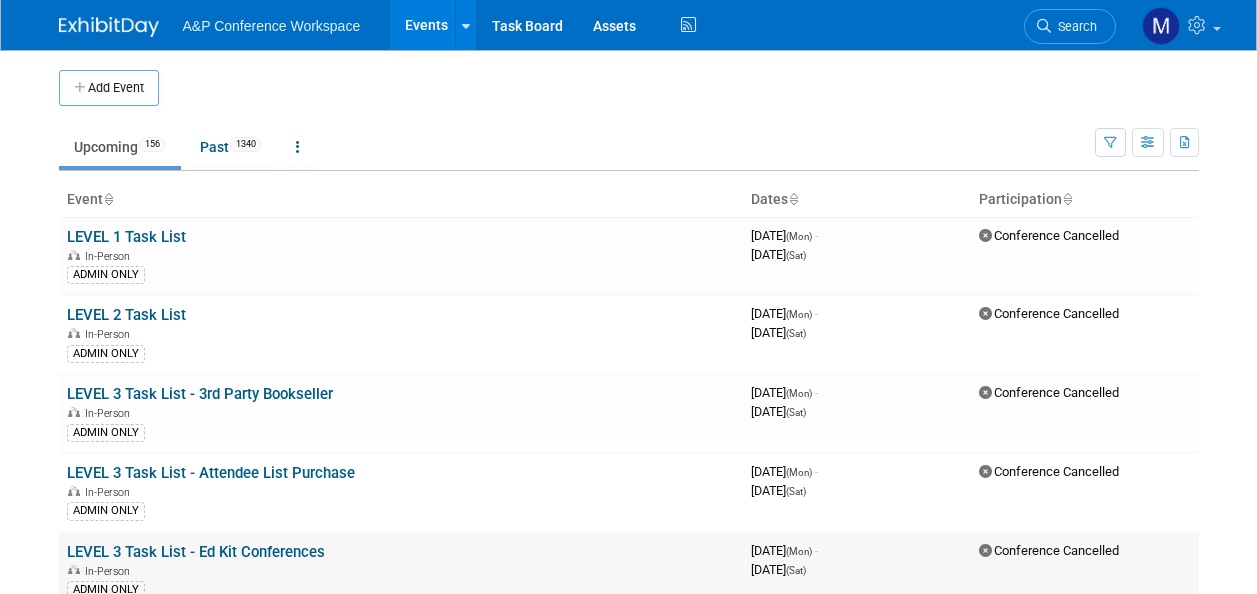 scroll, scrollTop: 0, scrollLeft: 0, axis: both 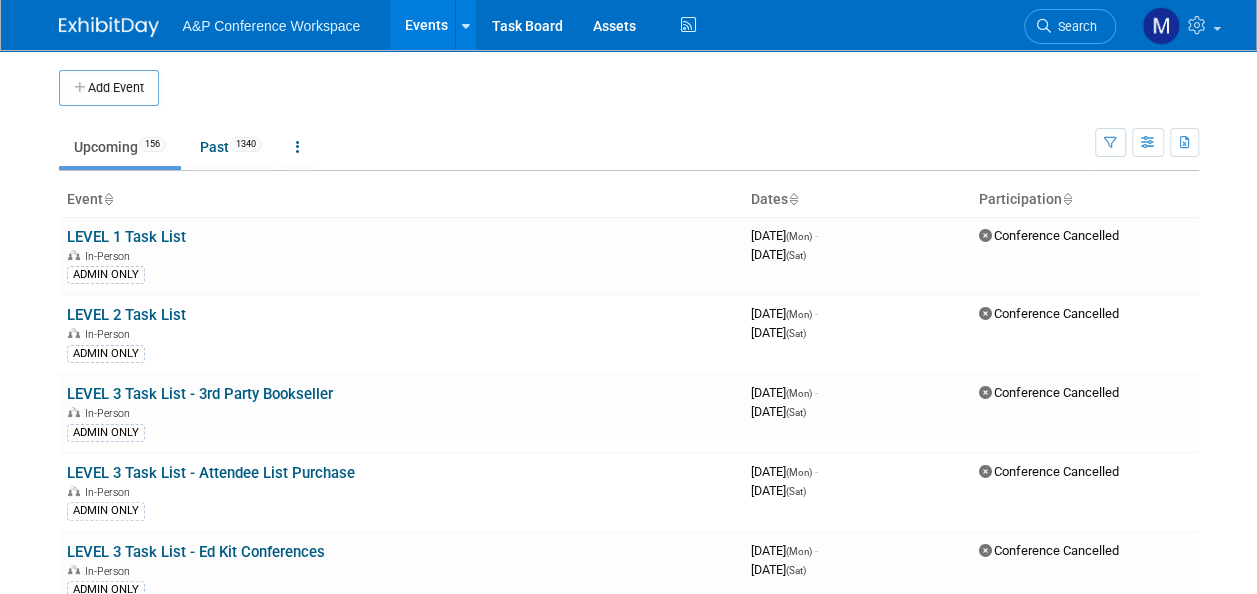 click on "Search" at bounding box center (1074, 26) 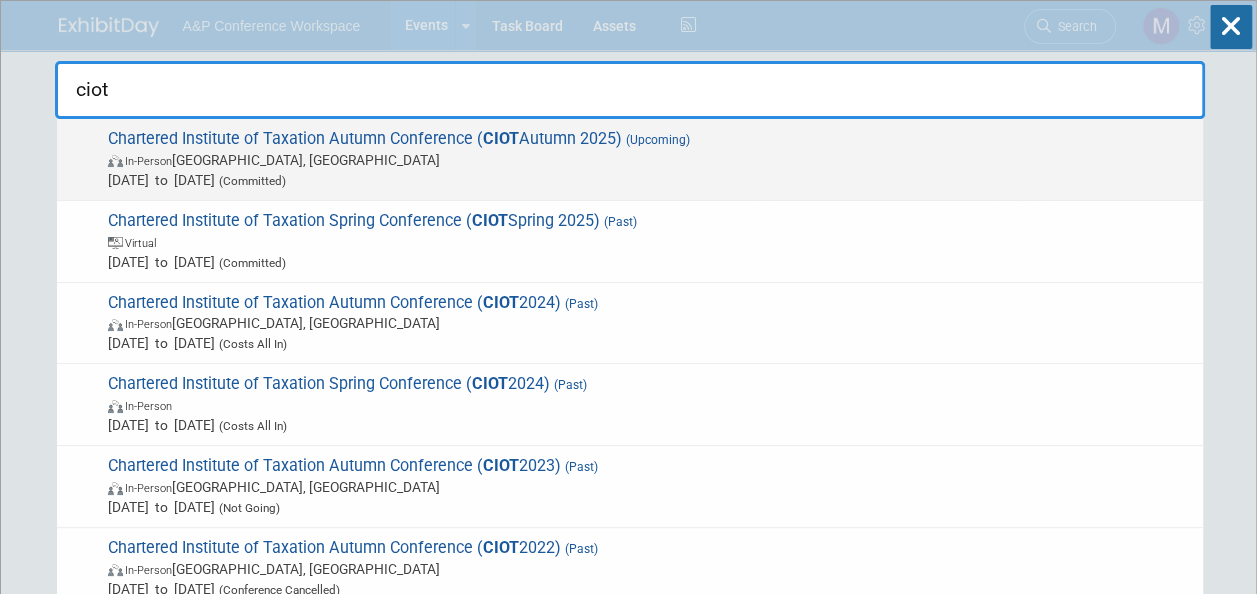 type on "ciot" 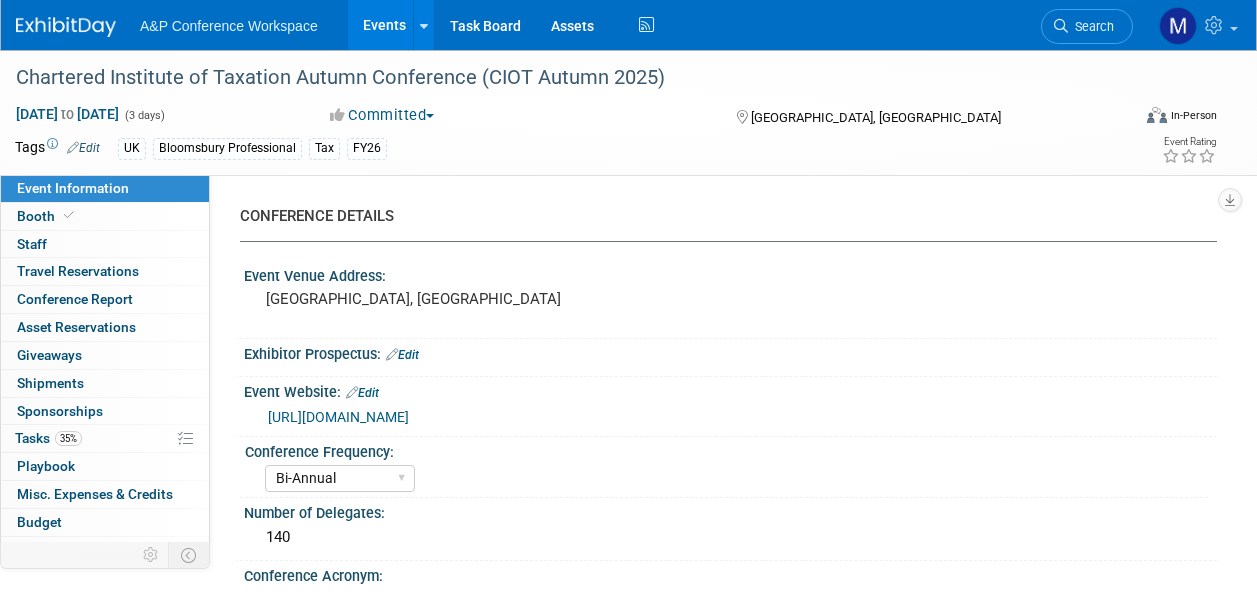 select on "Bi-Annual" 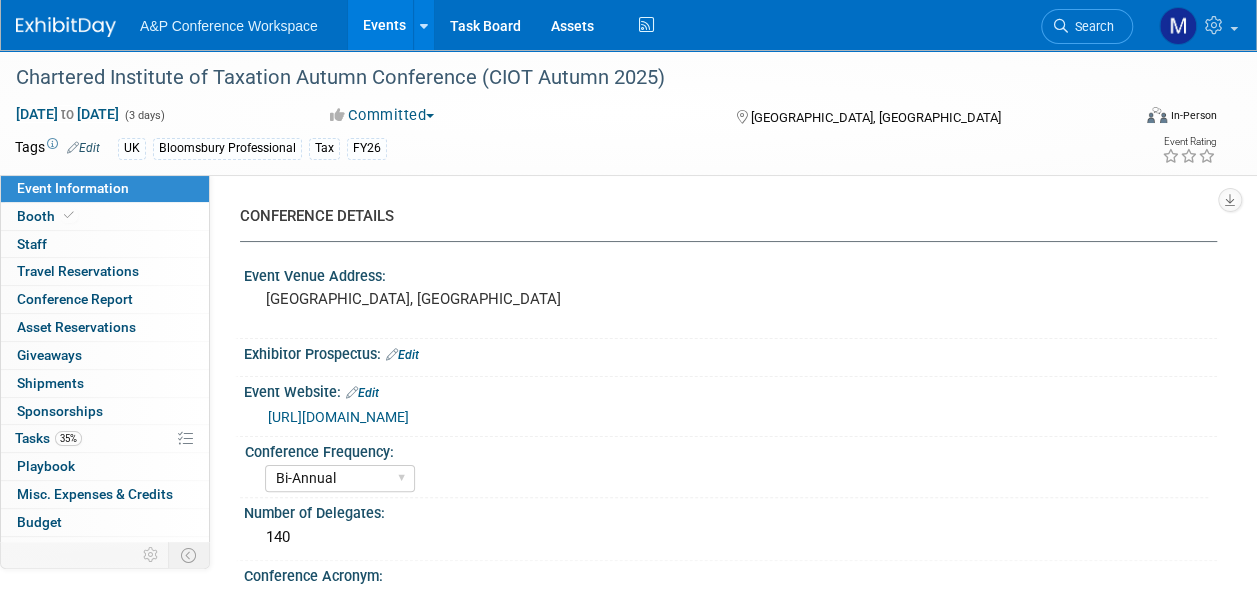 scroll, scrollTop: 0, scrollLeft: 0, axis: both 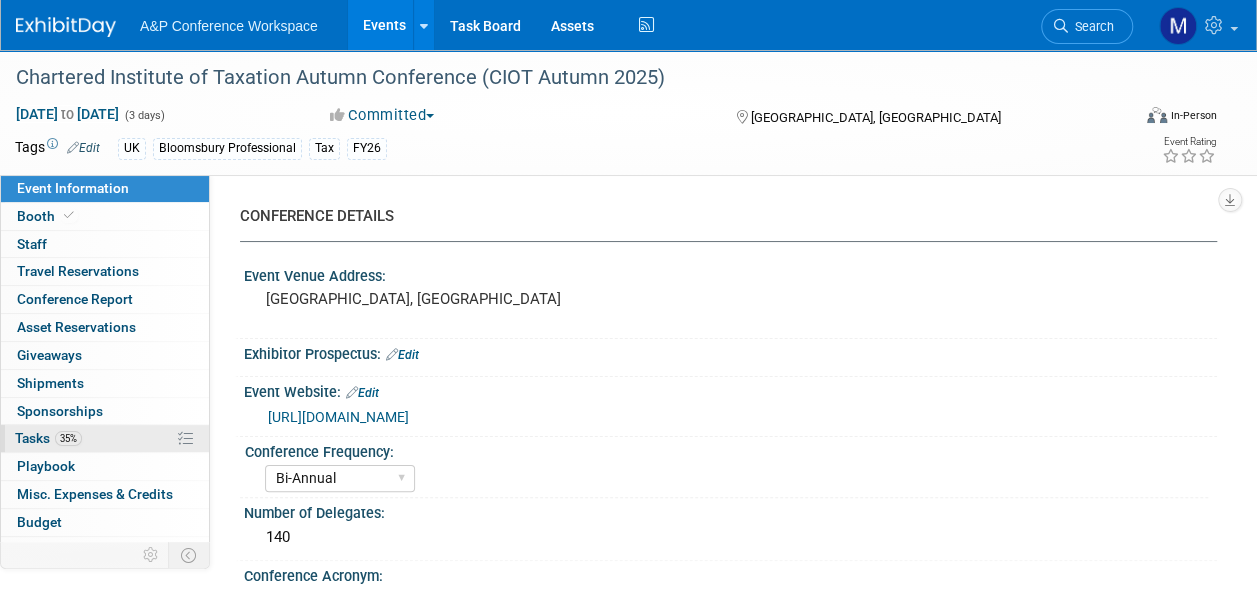 click on "35%
Tasks 35%" at bounding box center (105, 438) 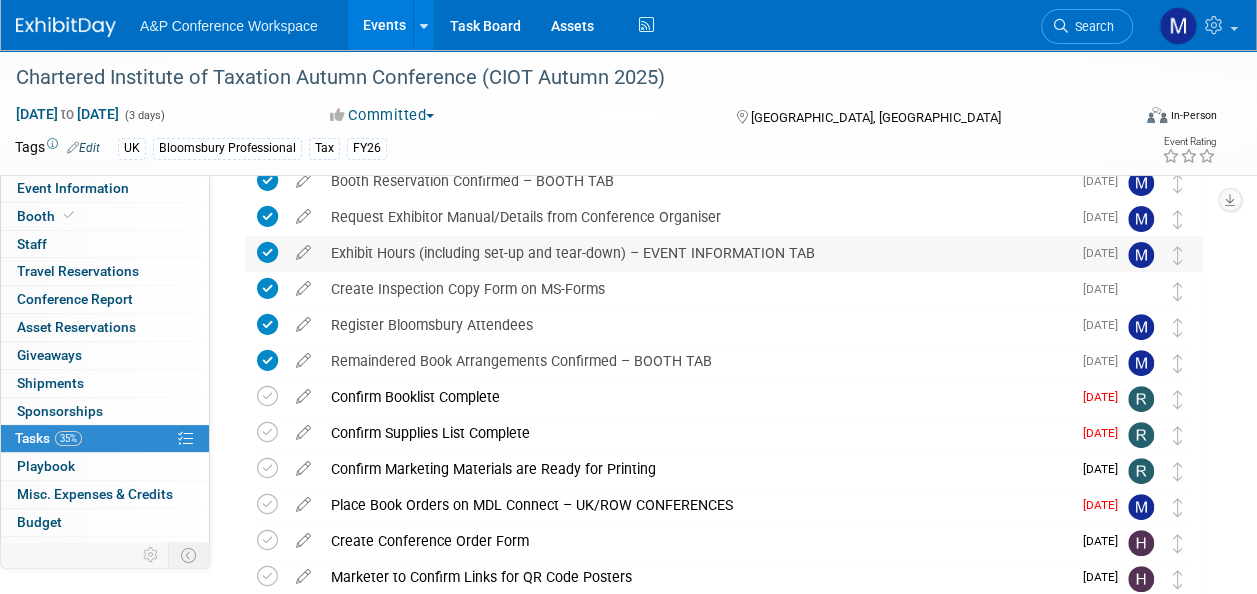 scroll, scrollTop: 200, scrollLeft: 0, axis: vertical 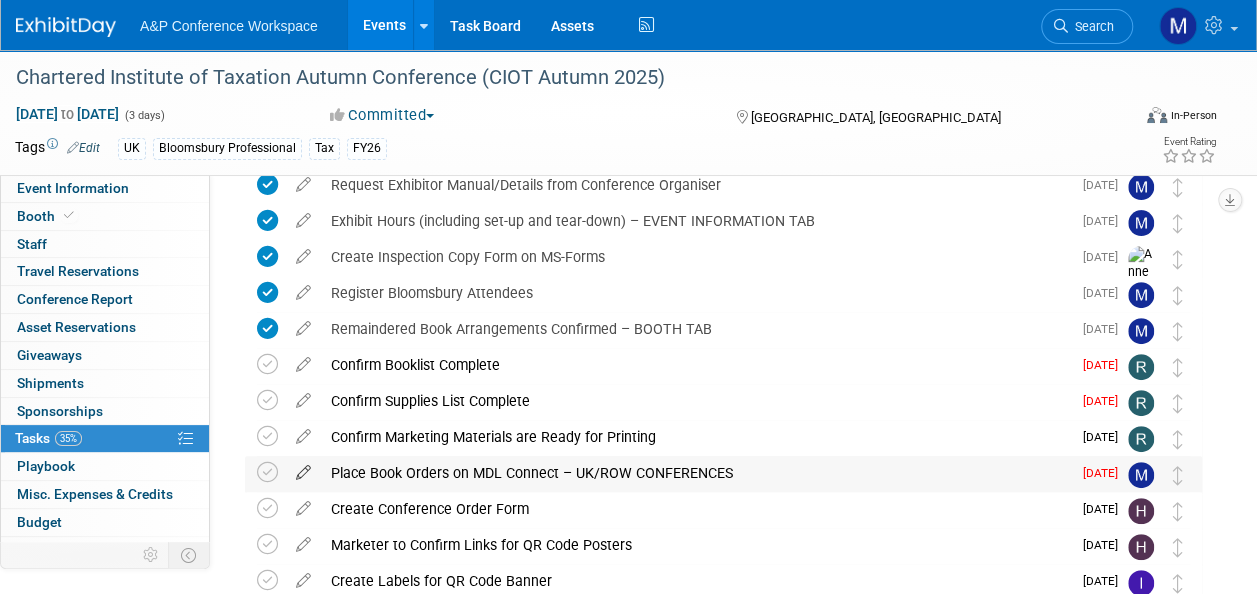 click at bounding box center (303, 468) 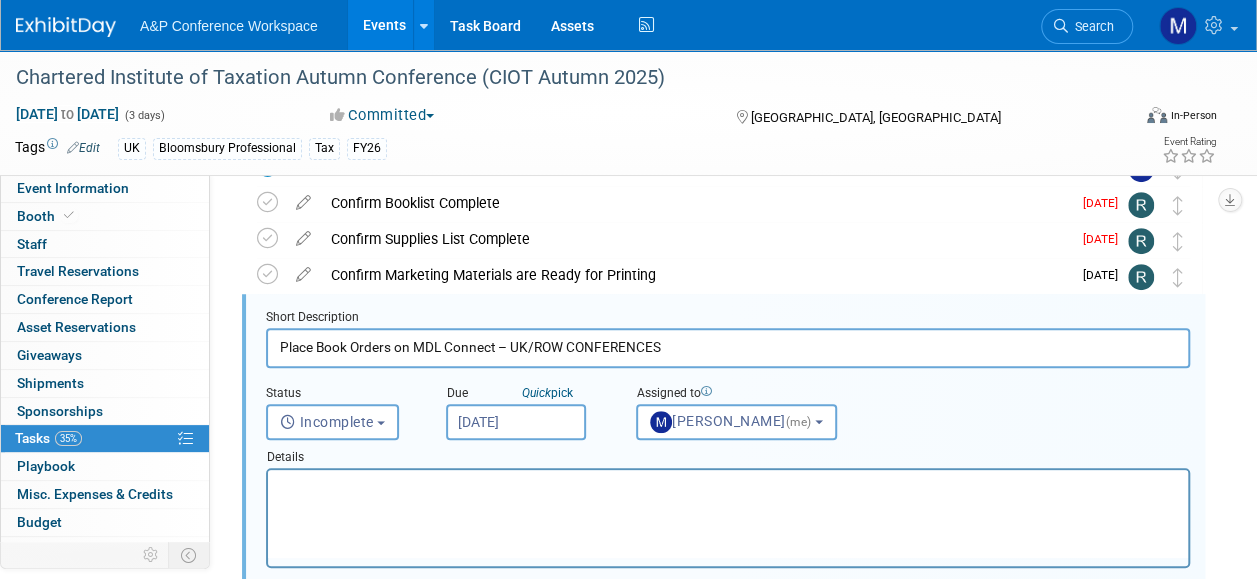 scroll, scrollTop: 0, scrollLeft: 0, axis: both 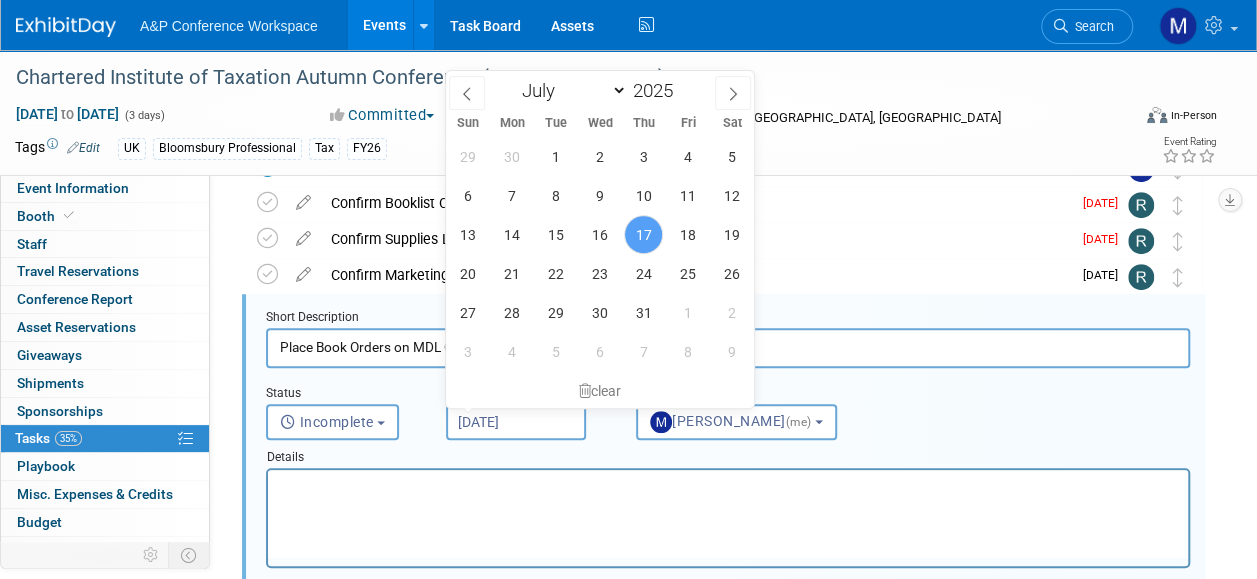 click on "[DATE]" at bounding box center (516, 422) 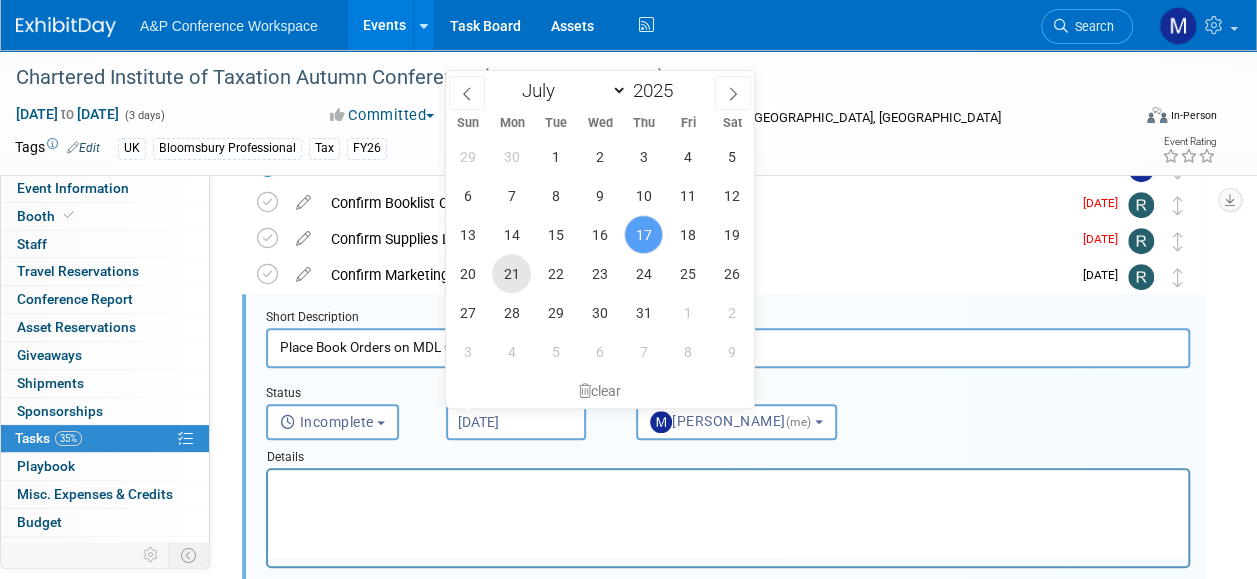 click on "21" at bounding box center [511, 273] 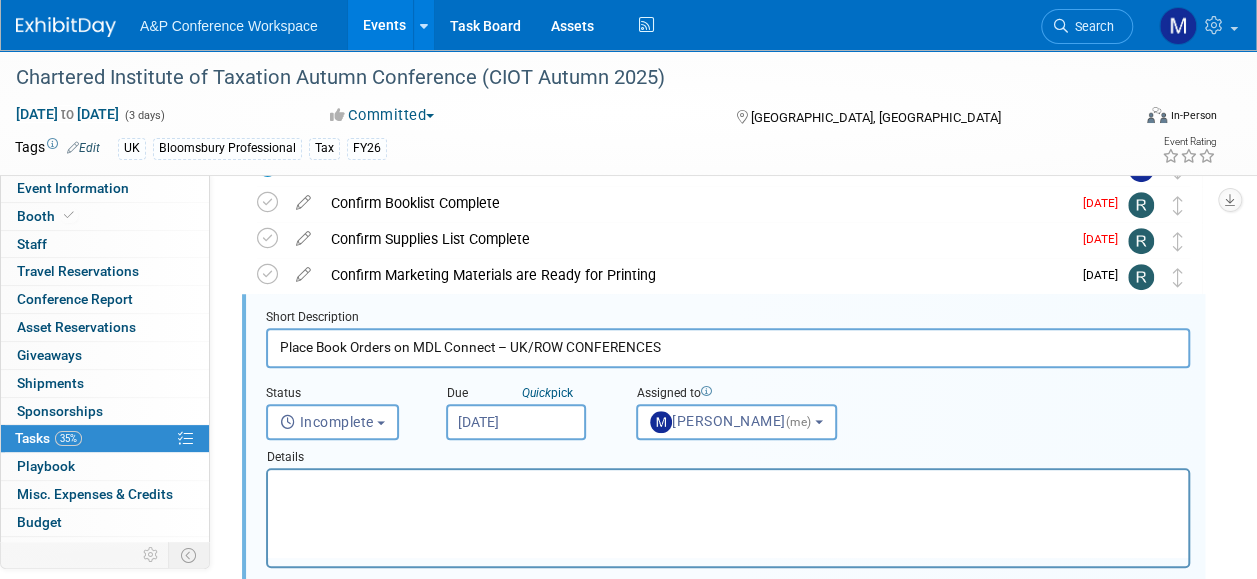 click at bounding box center [728, 487] 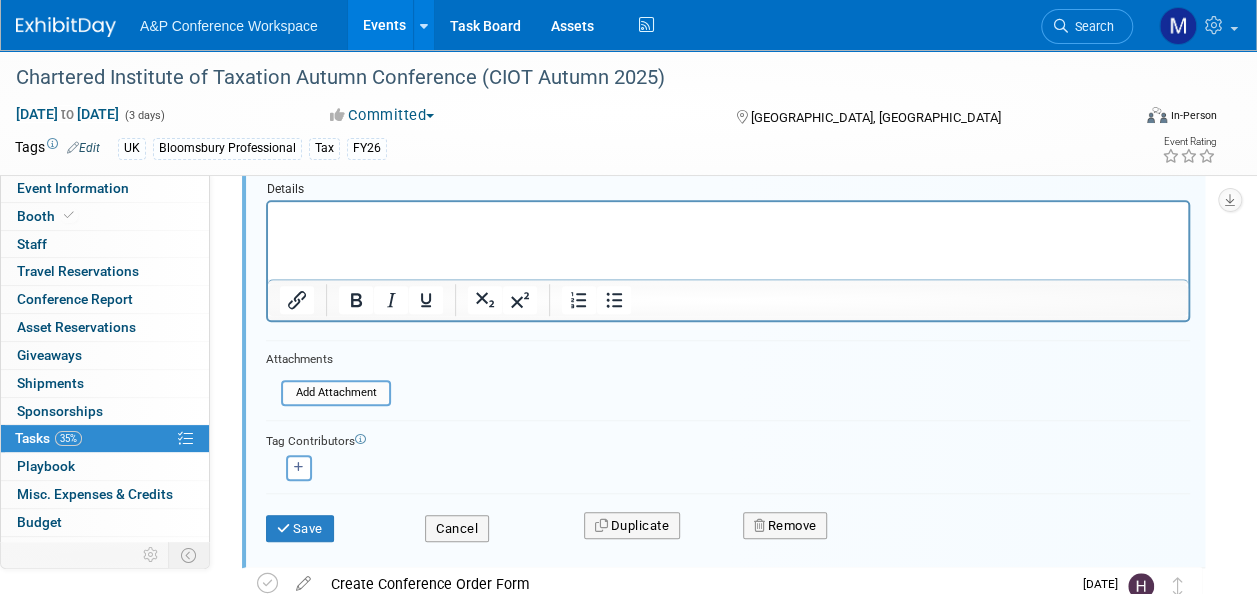 scroll, scrollTop: 662, scrollLeft: 0, axis: vertical 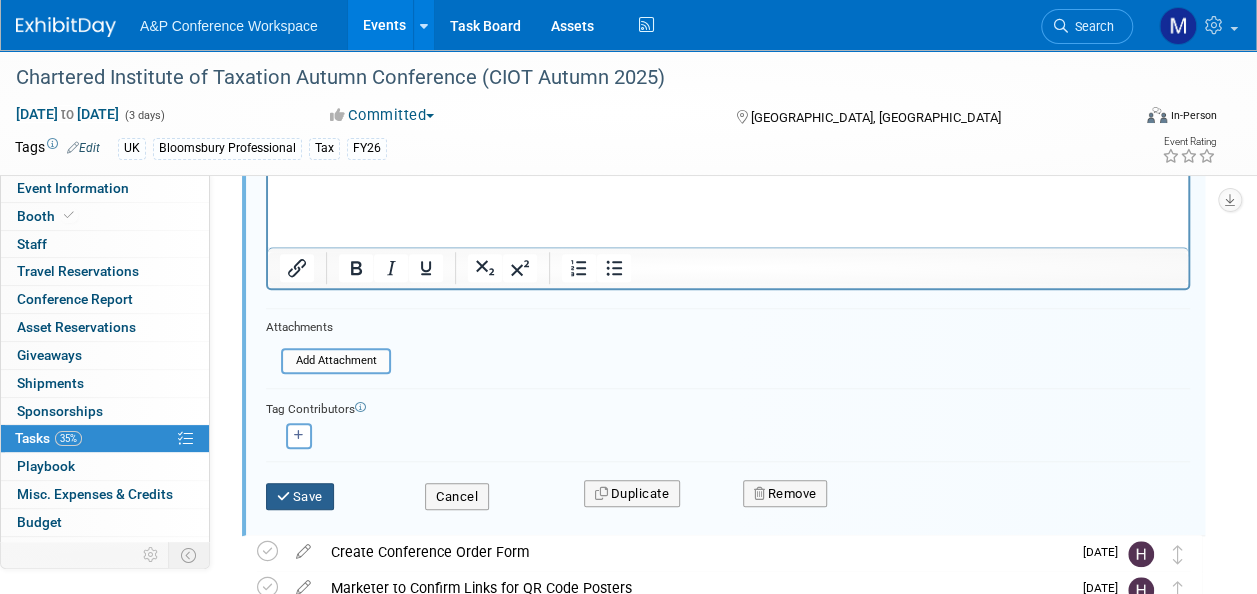 click on "Save" at bounding box center (300, 497) 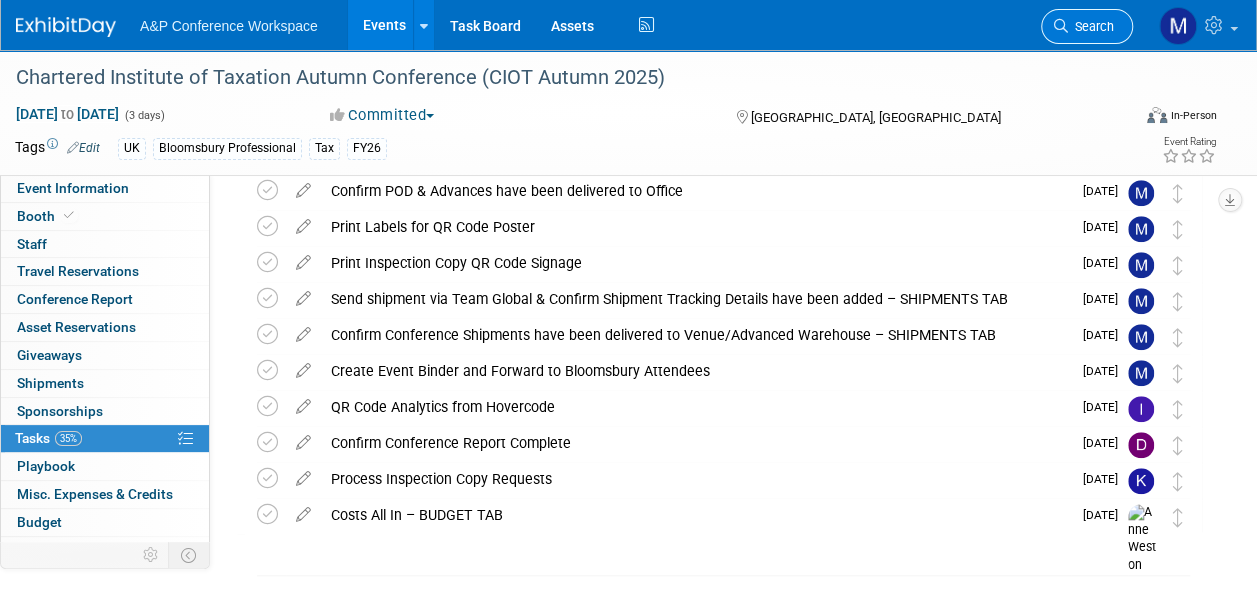 click on "Search" at bounding box center (1091, 26) 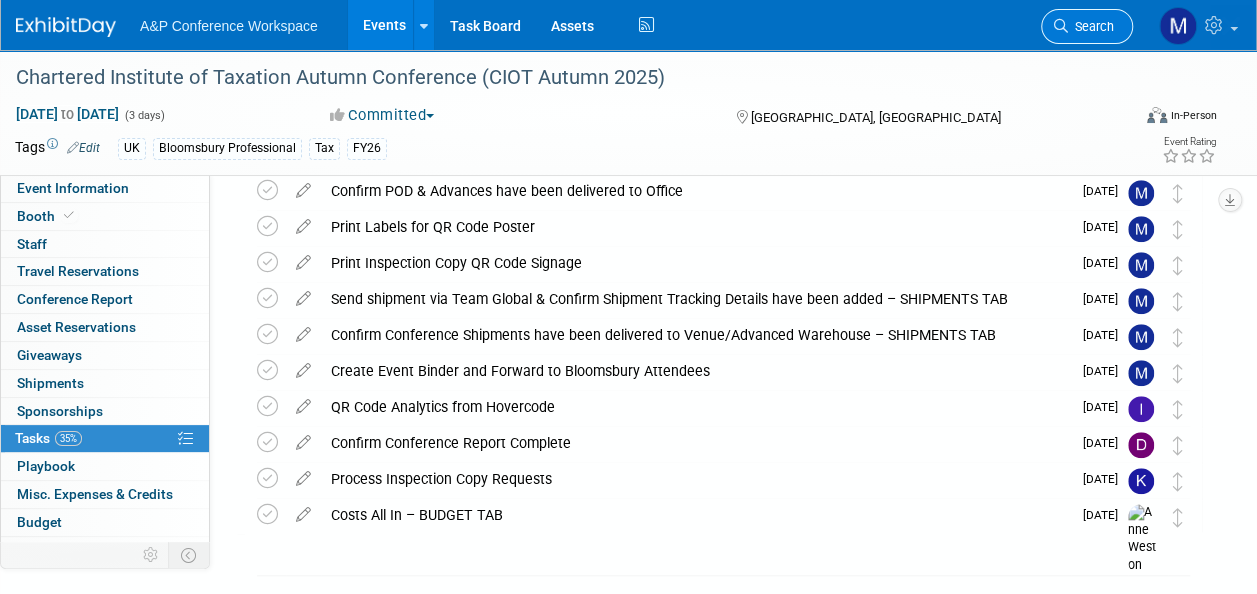 scroll, scrollTop: 0, scrollLeft: 0, axis: both 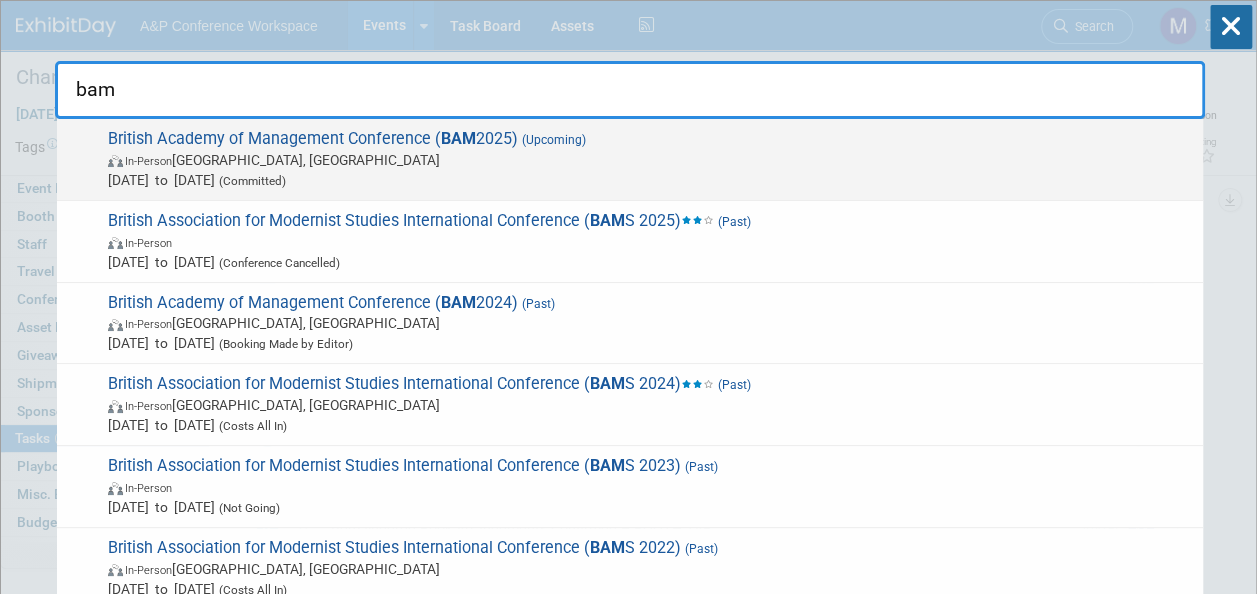 type on "bam" 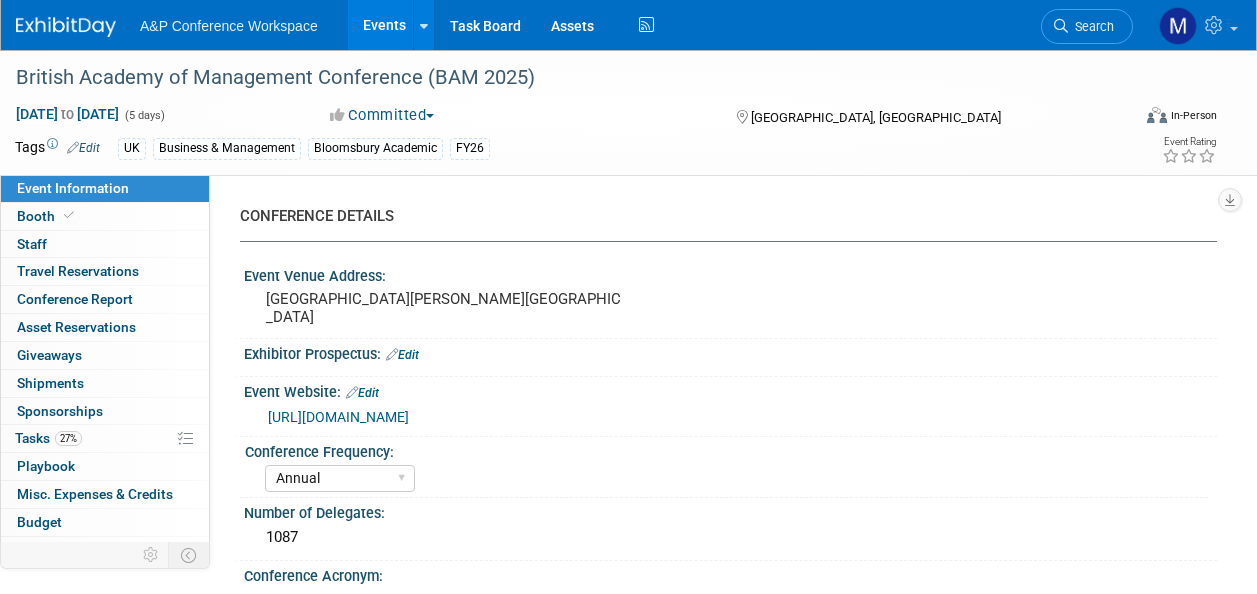 select on "Annual" 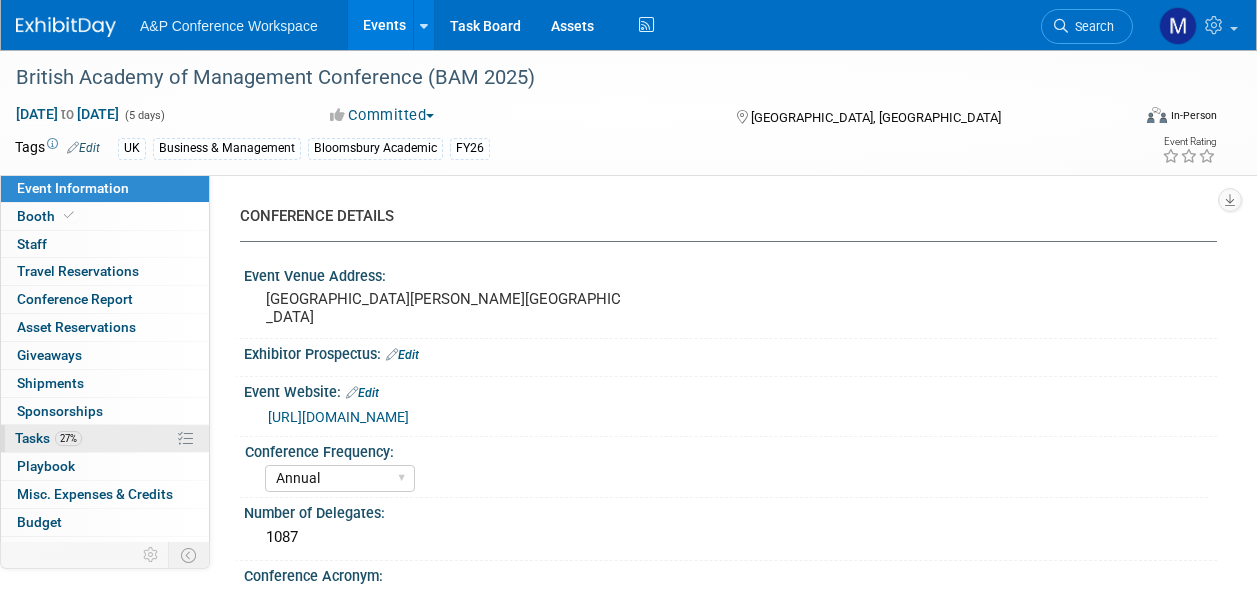 scroll, scrollTop: 0, scrollLeft: 0, axis: both 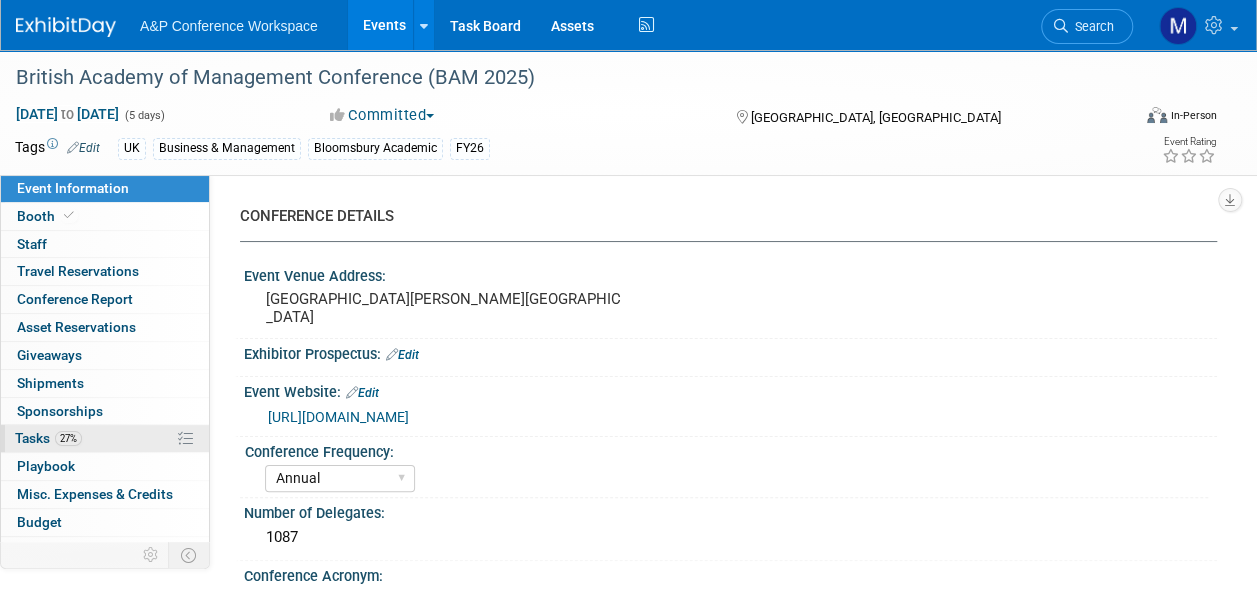 click on "27%
Tasks 27%" at bounding box center [105, 438] 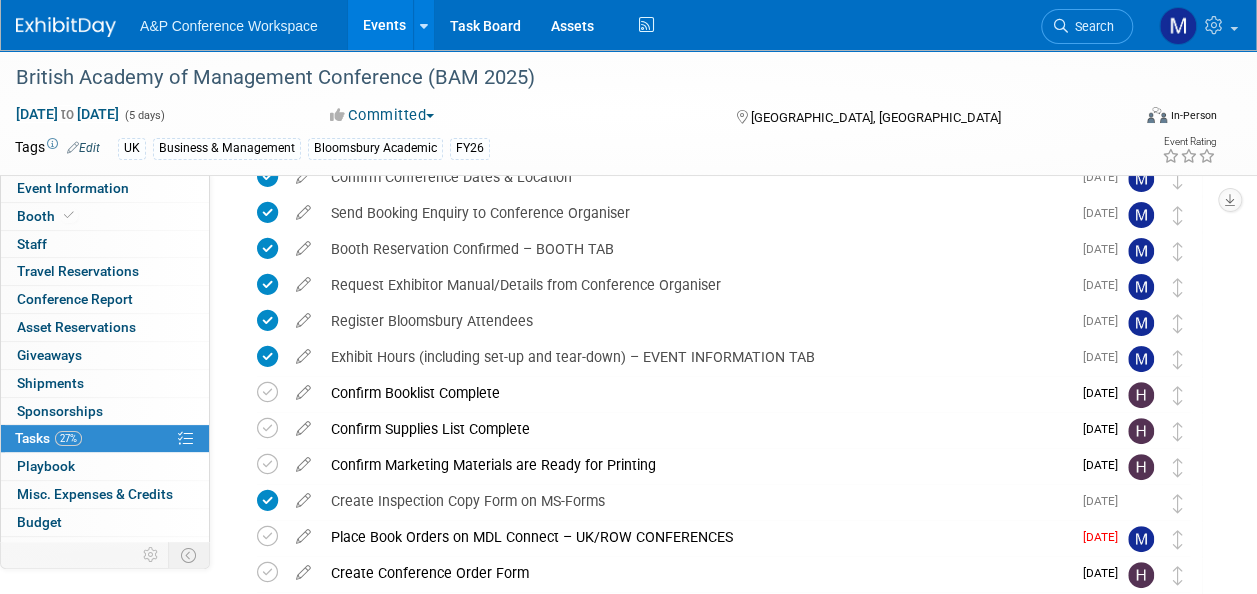 scroll, scrollTop: 200, scrollLeft: 0, axis: vertical 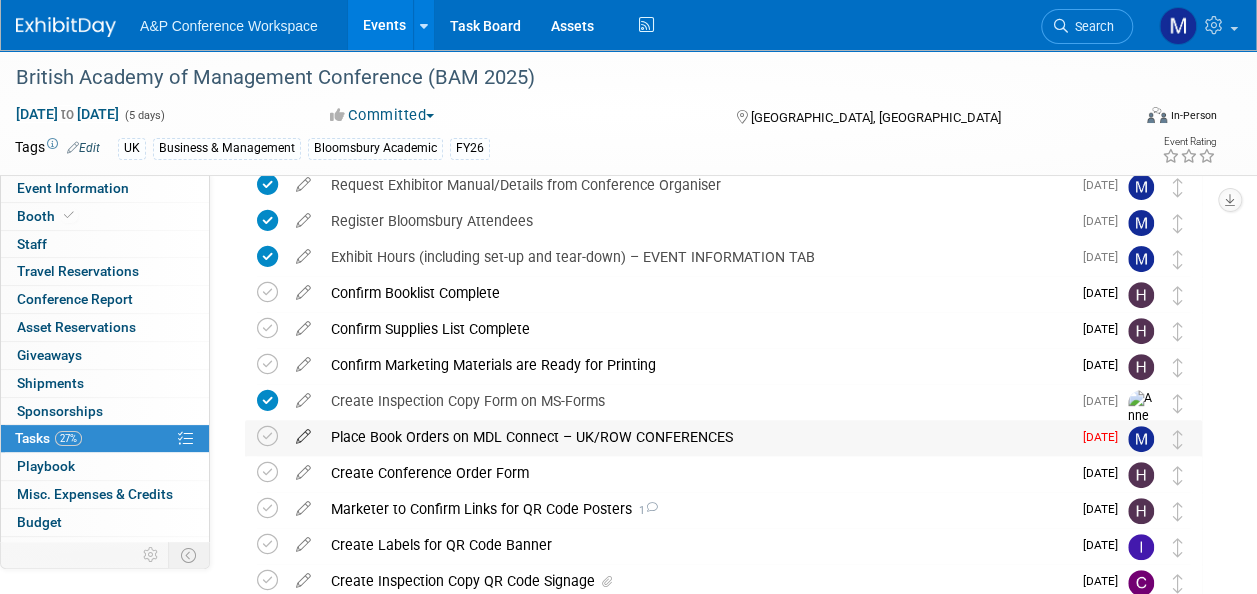 click at bounding box center (303, 432) 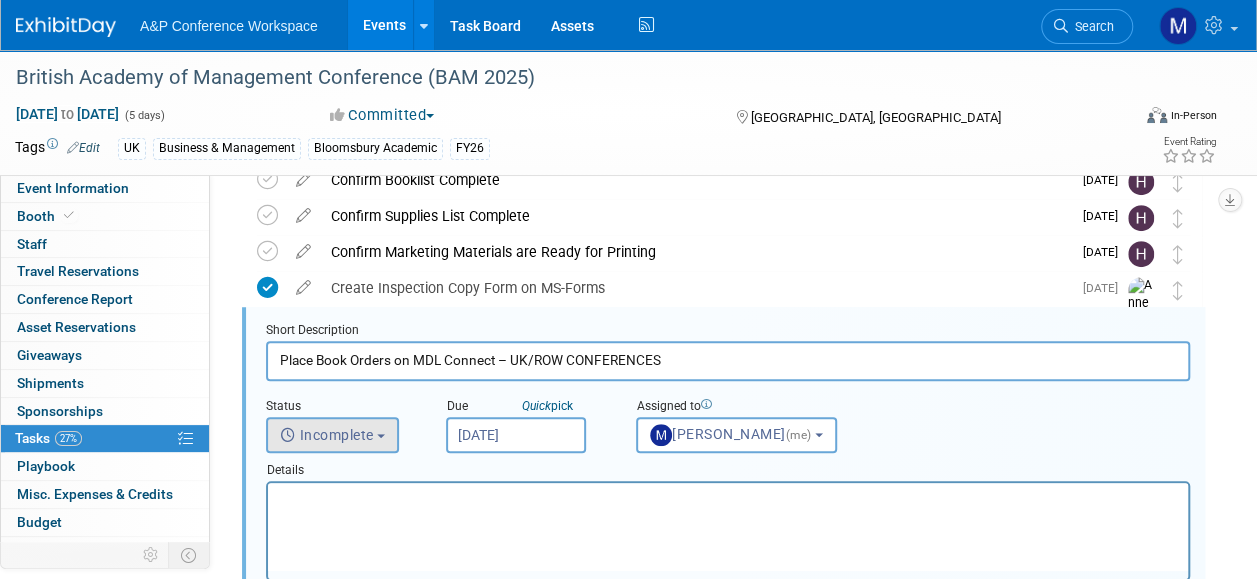 scroll, scrollTop: 326, scrollLeft: 0, axis: vertical 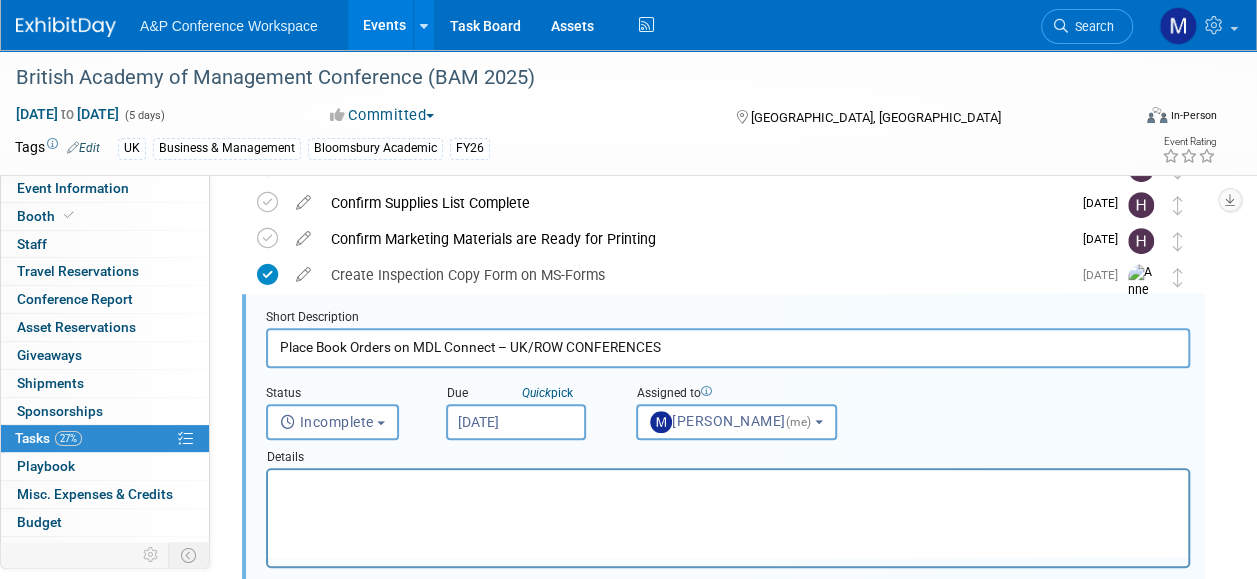 click on "[DATE]" at bounding box center (516, 422) 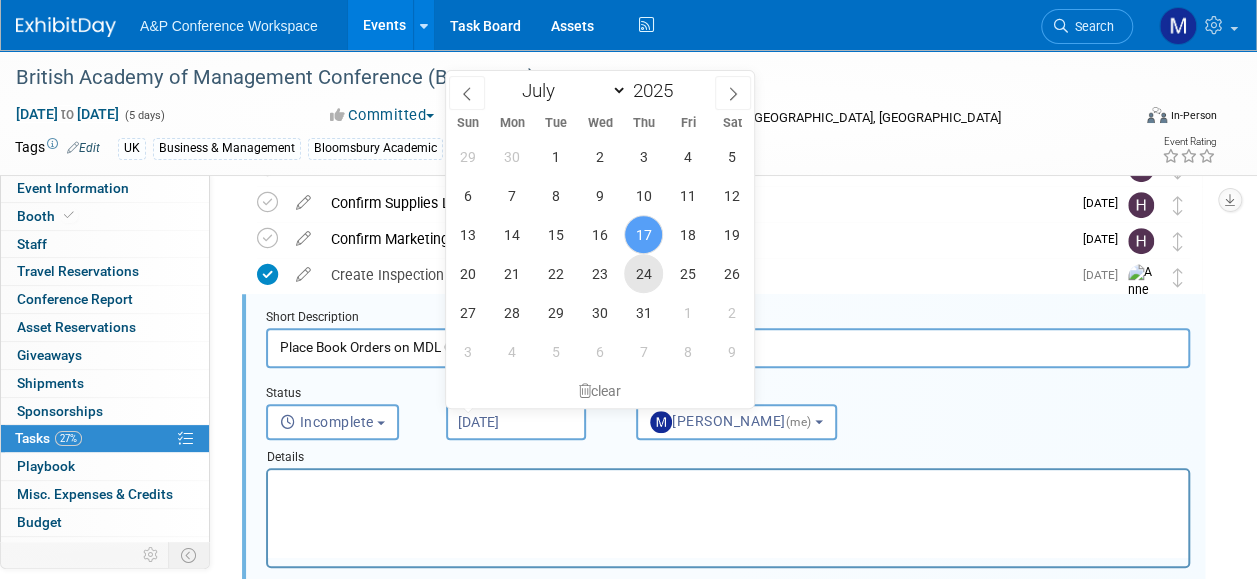 click on "24" at bounding box center [643, 273] 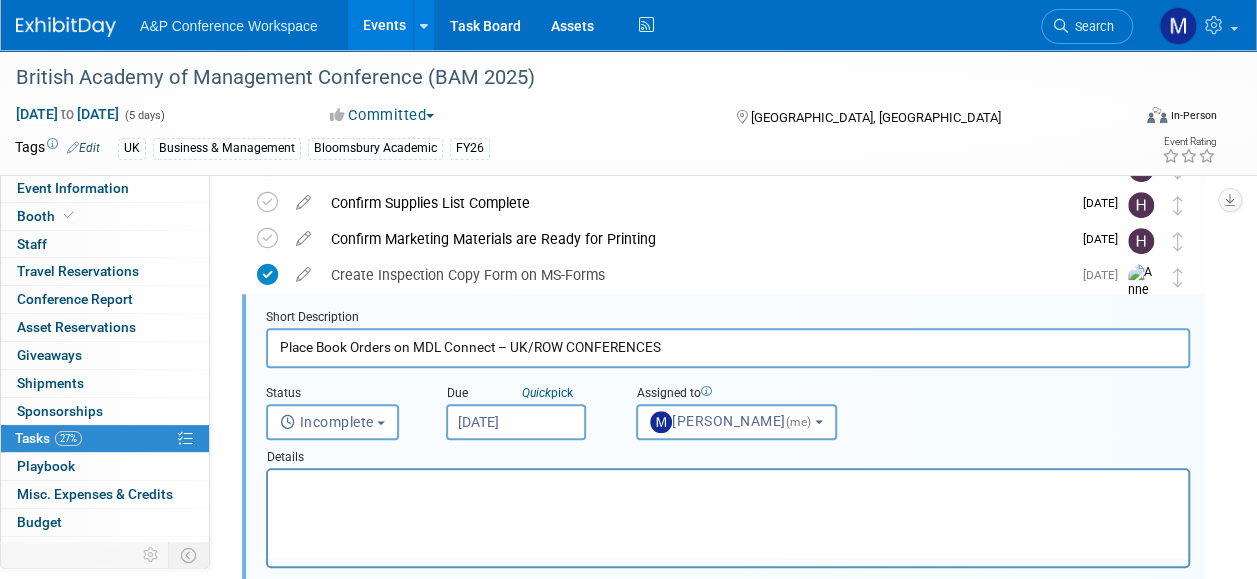click at bounding box center (728, 483) 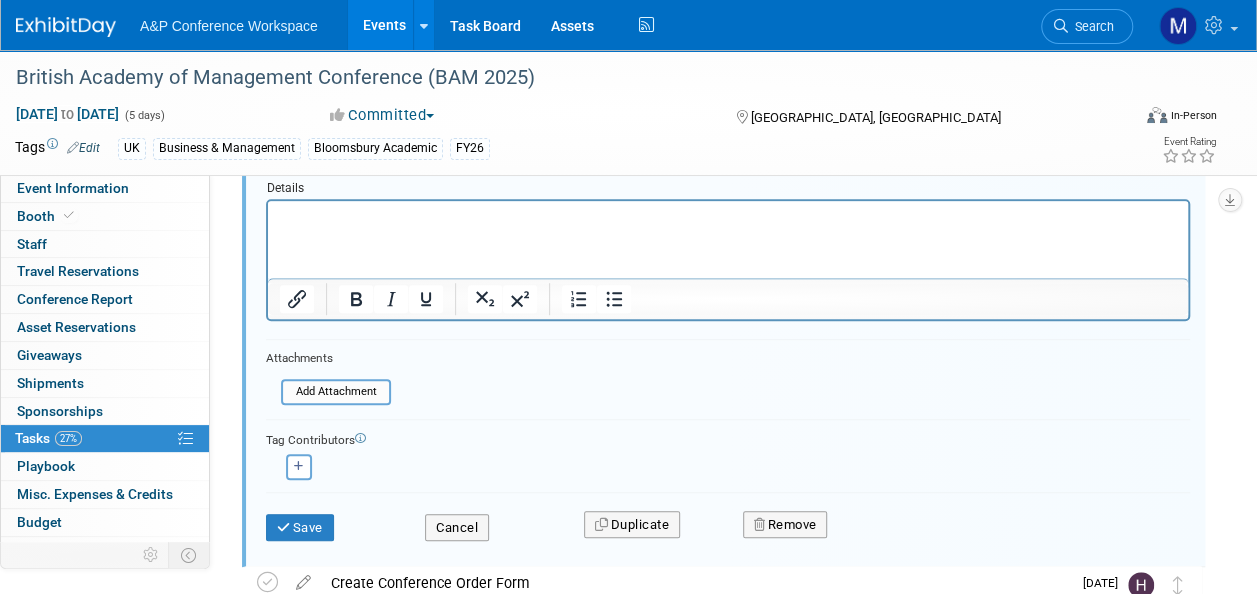 scroll, scrollTop: 626, scrollLeft: 0, axis: vertical 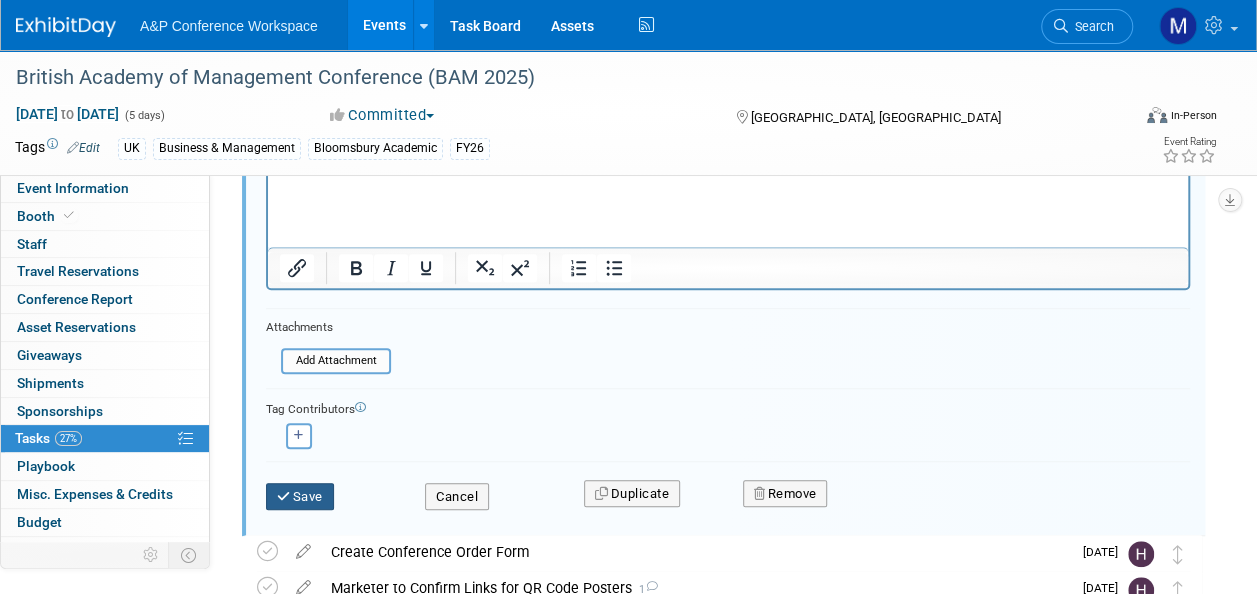 click on "Save" at bounding box center (300, 497) 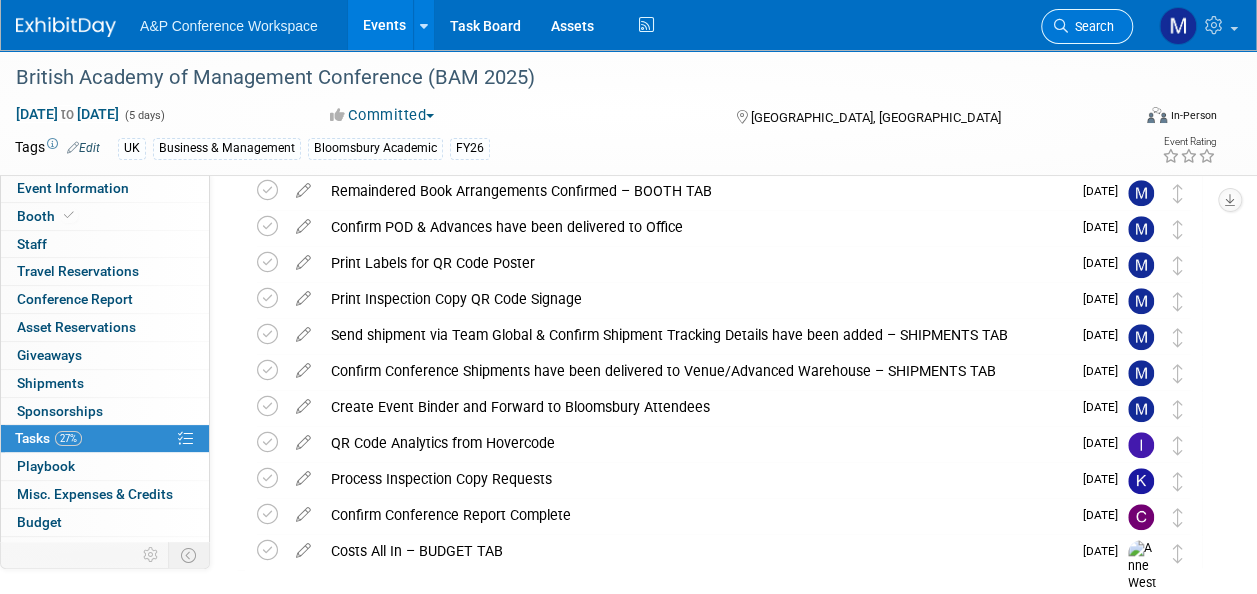 click on "Search" at bounding box center [1091, 26] 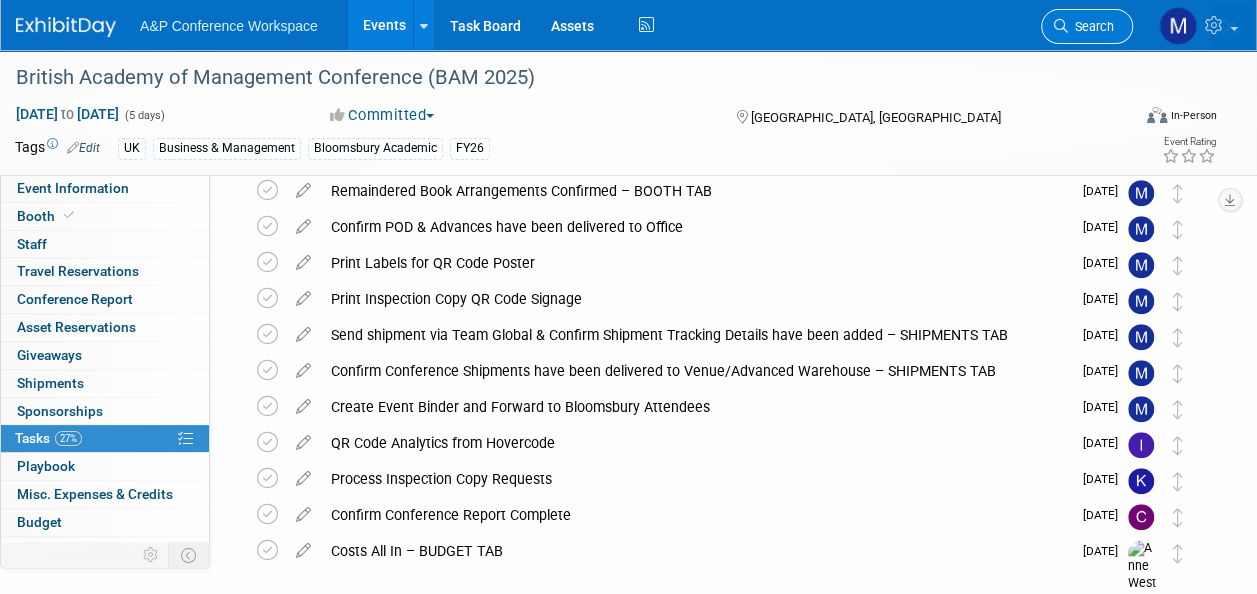 scroll, scrollTop: 0, scrollLeft: 0, axis: both 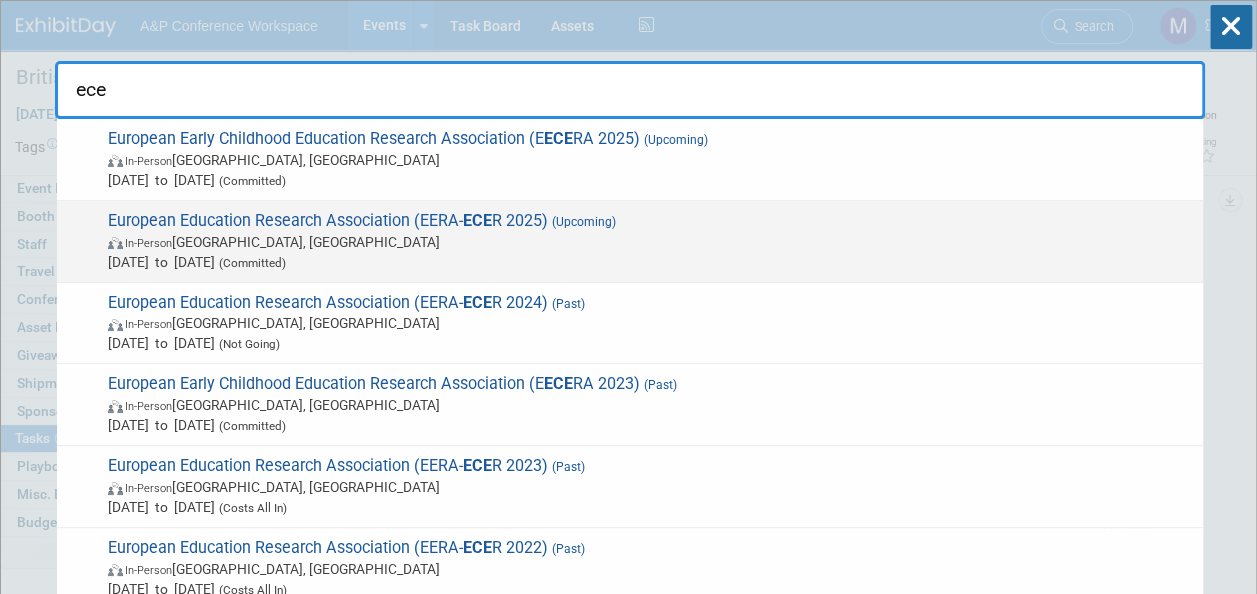 type on "ece" 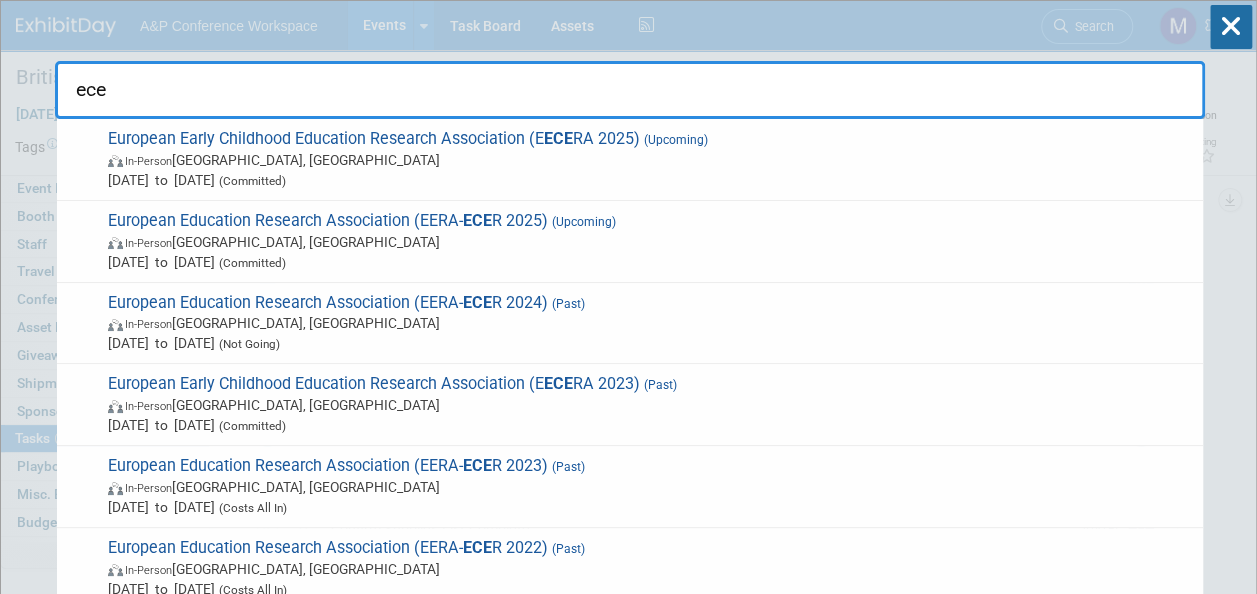 click on "European Education Research Association (EERA- ECE R 2025)  (Upcoming)  In-Person     [GEOGRAPHIC_DATA], [GEOGRAPHIC_DATA] [DATE]  to  [DATE]  (Committed)" at bounding box center [647, 241] 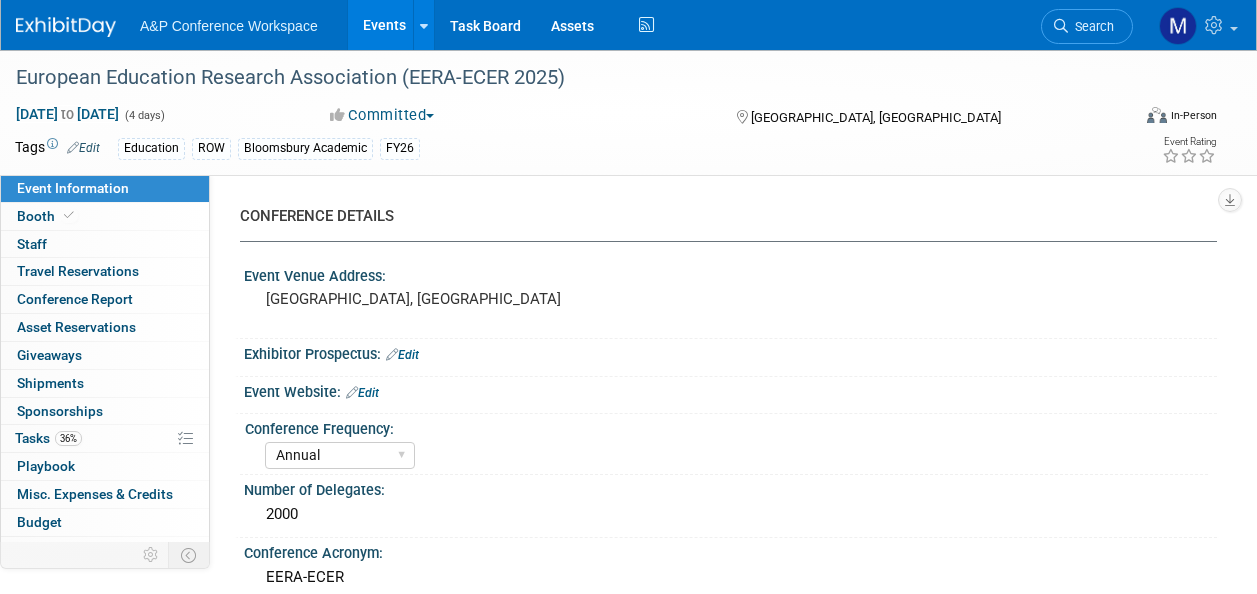 select on "Annual" 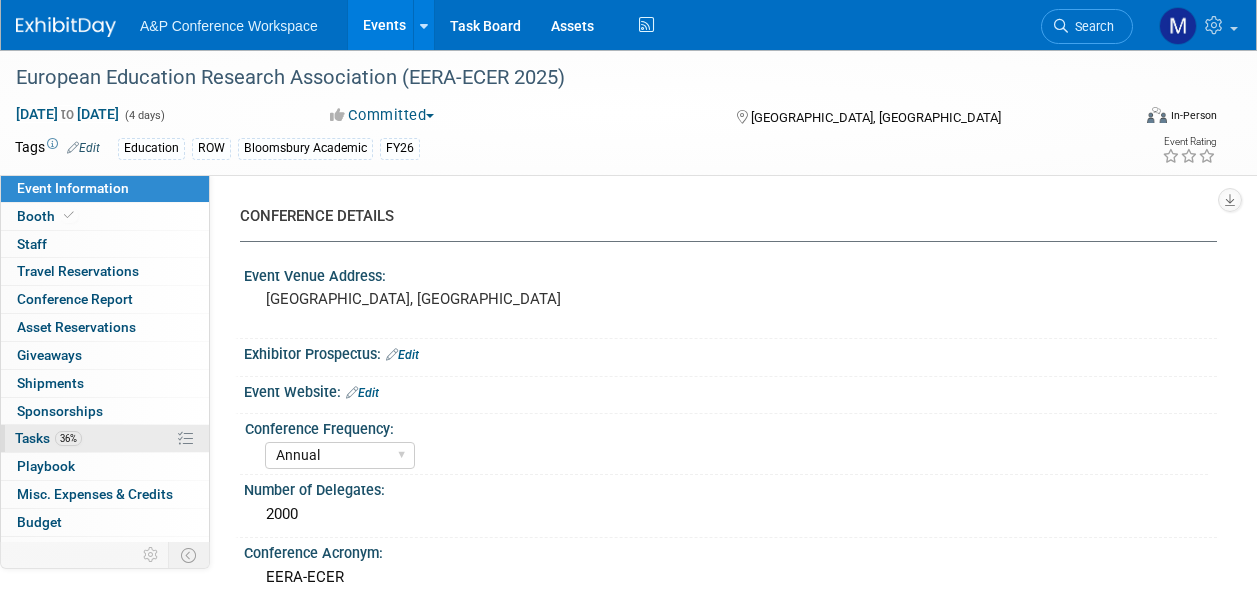 scroll, scrollTop: 0, scrollLeft: 0, axis: both 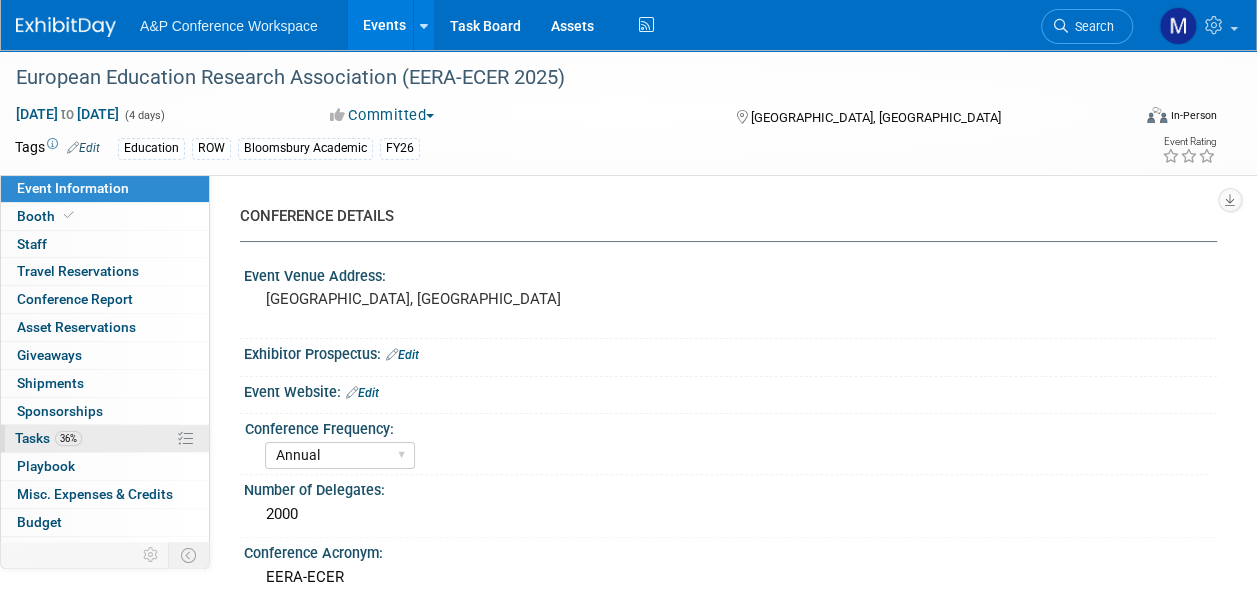 click on "36%
Tasks 36%" at bounding box center [105, 438] 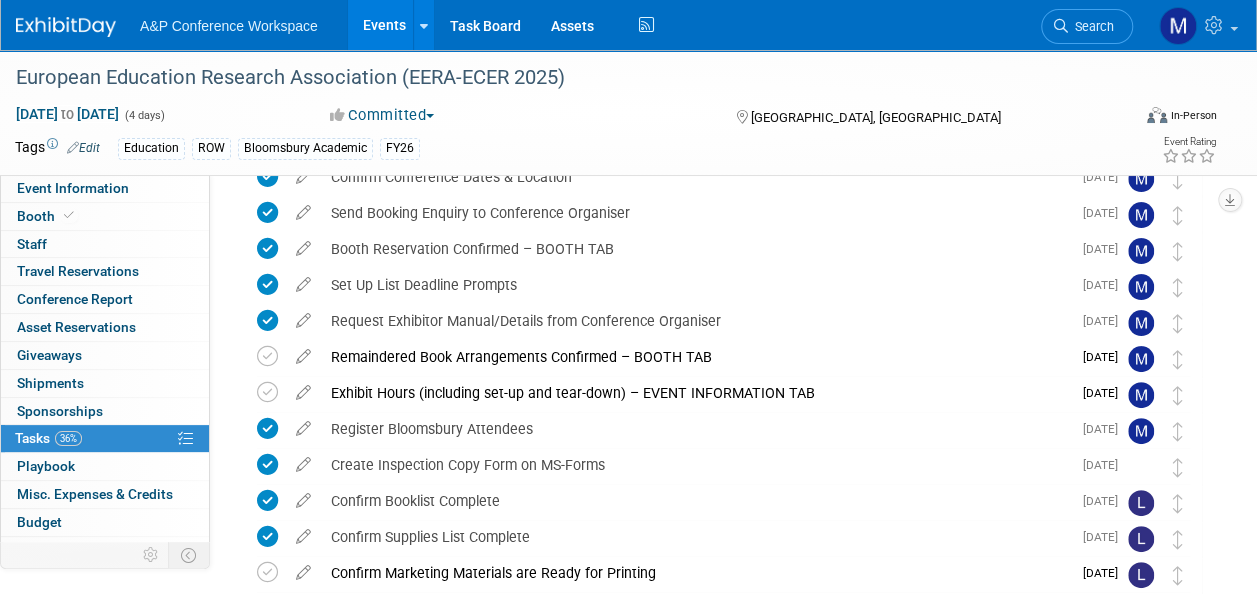 scroll, scrollTop: 200, scrollLeft: 0, axis: vertical 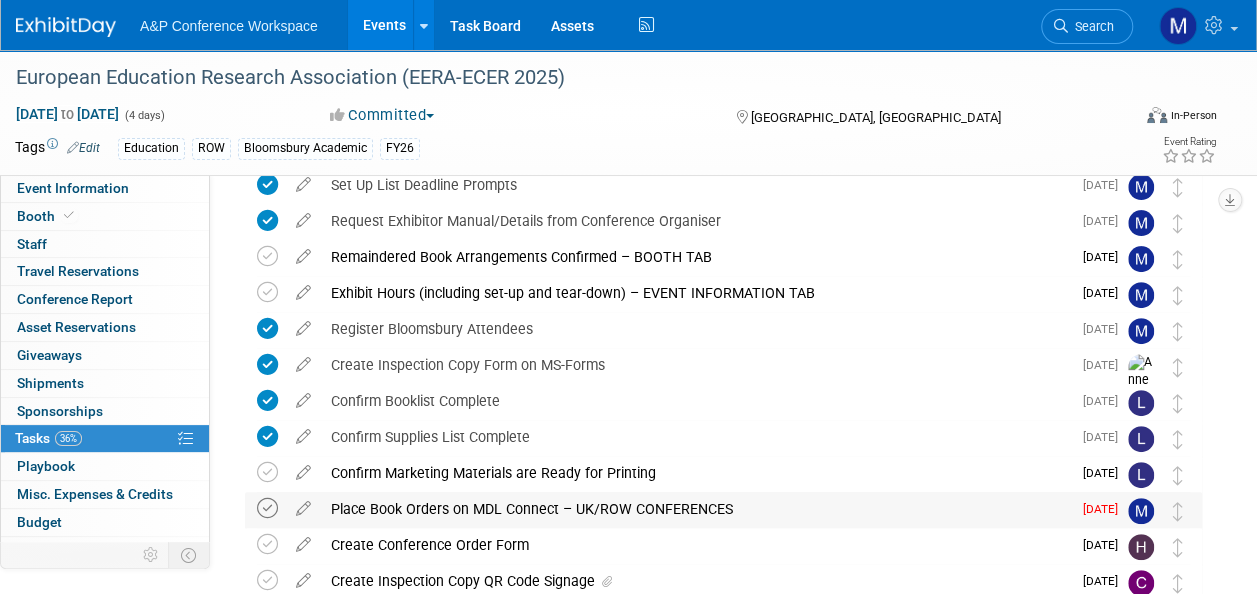 click at bounding box center [267, 508] 